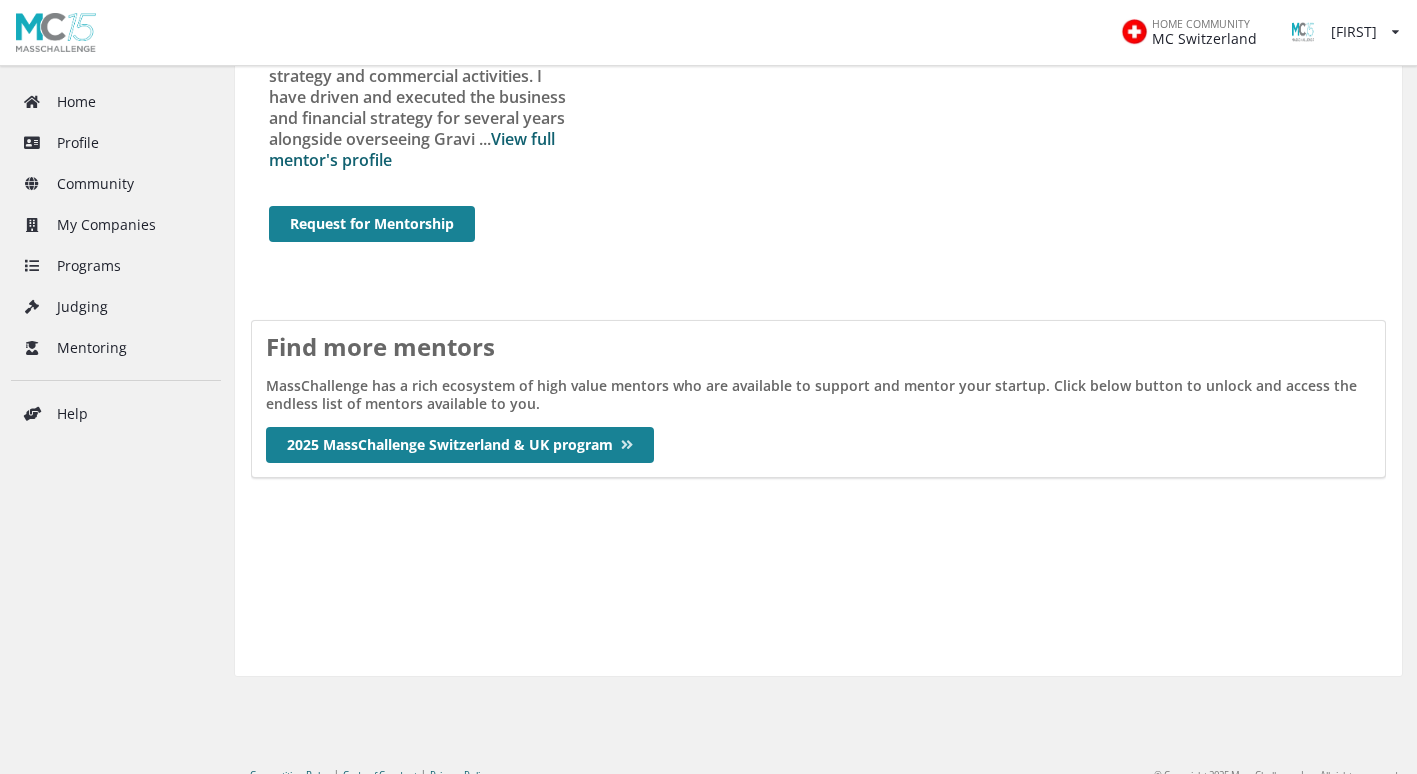 scroll, scrollTop: 2029, scrollLeft: 0, axis: vertical 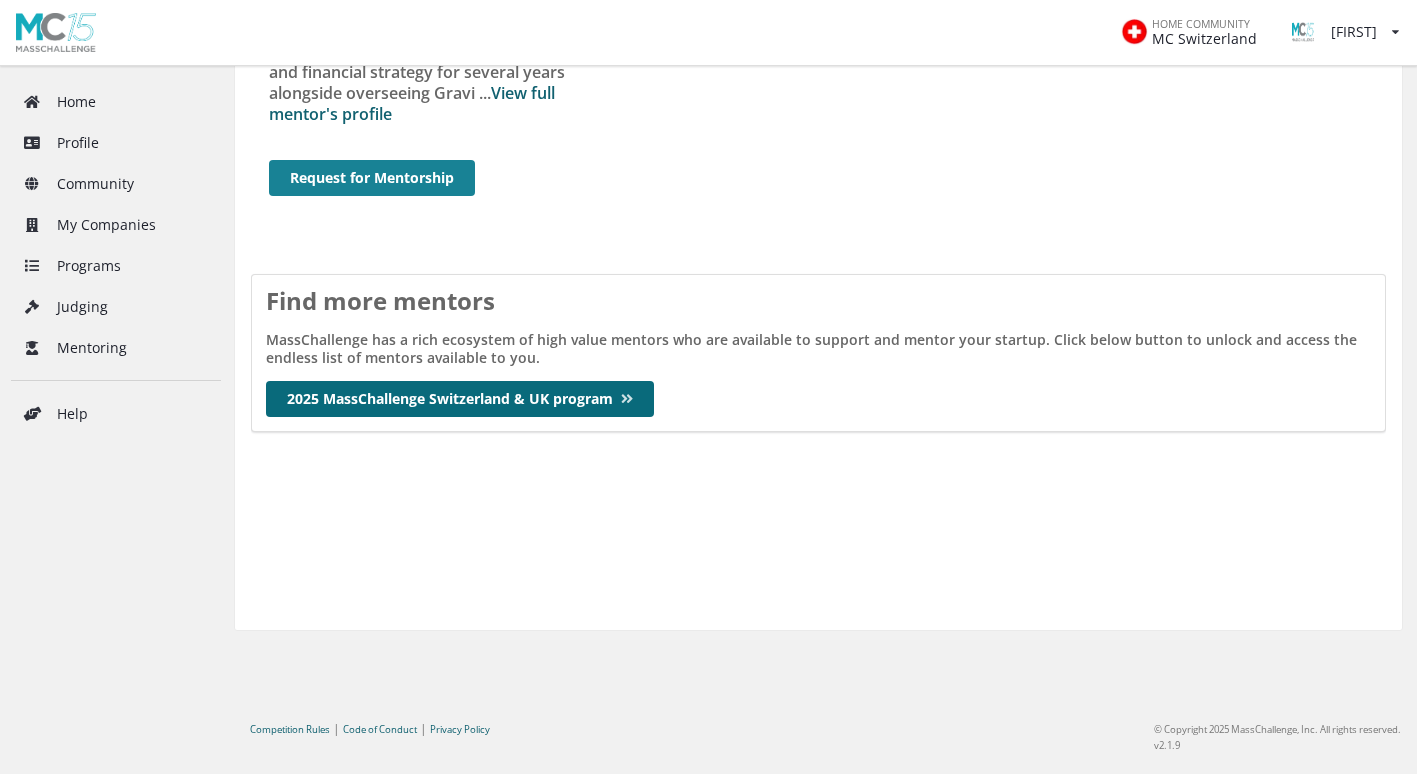 click on "2025 MassChallenge Switzerland & UK program" at bounding box center [460, 399] 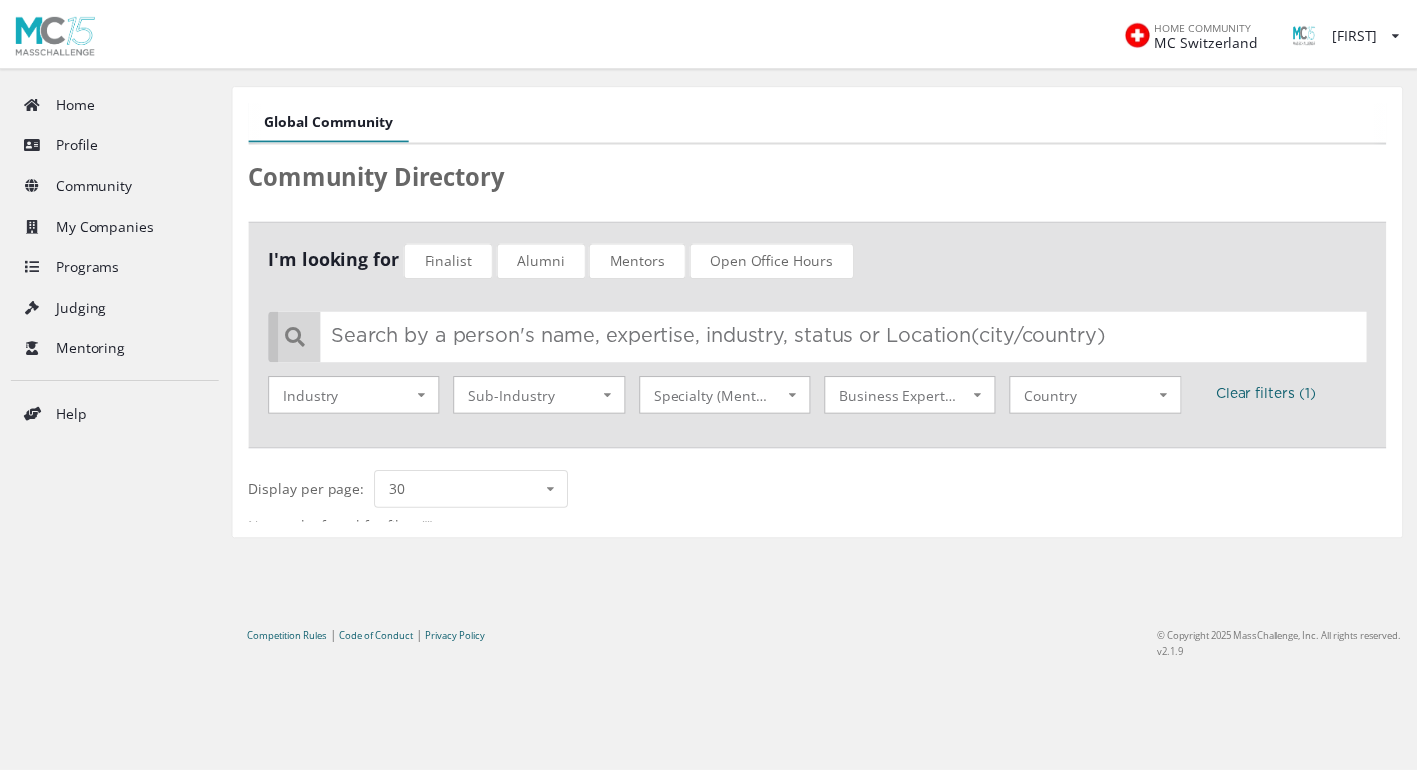 scroll, scrollTop: 0, scrollLeft: 0, axis: both 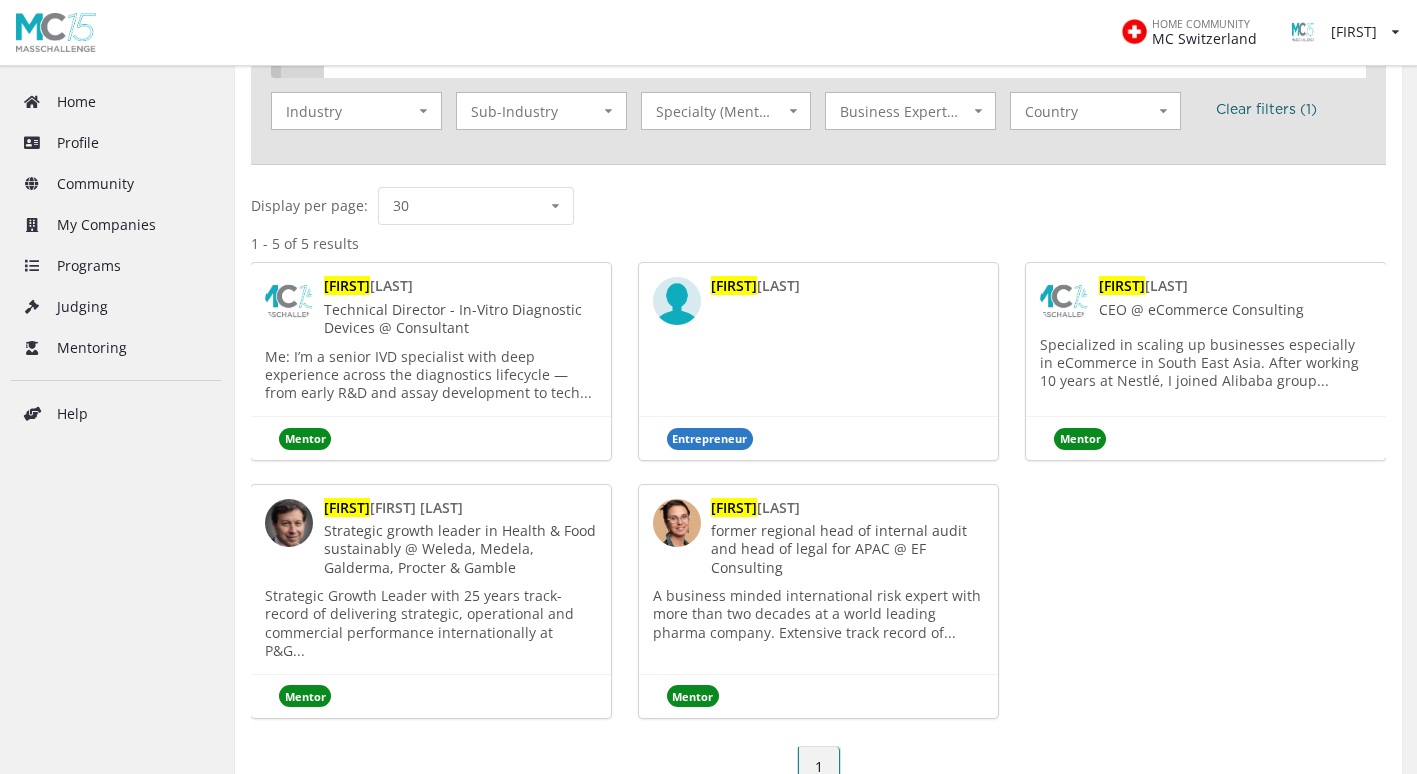 type on "[FIRST]" 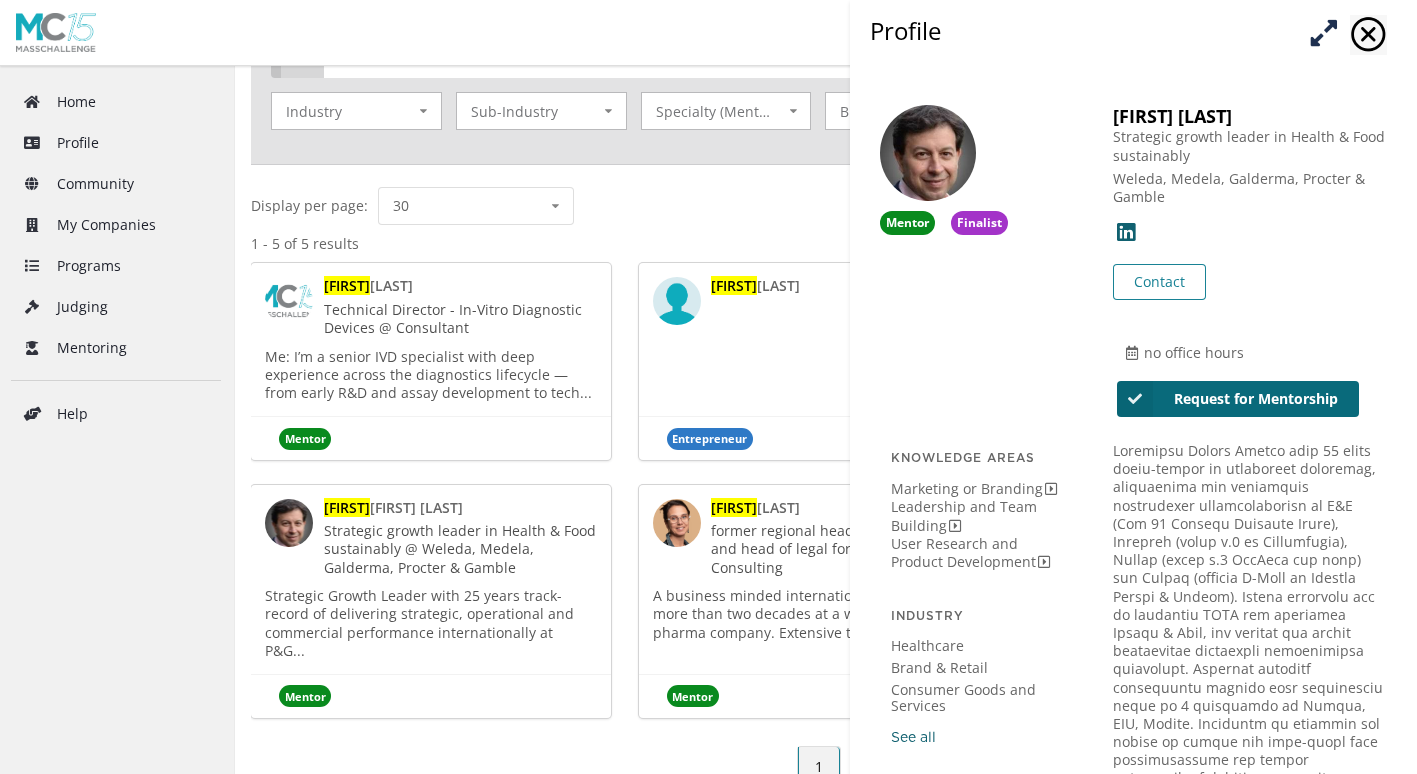 click on "Request for Mentorship" at bounding box center [1238, 399] 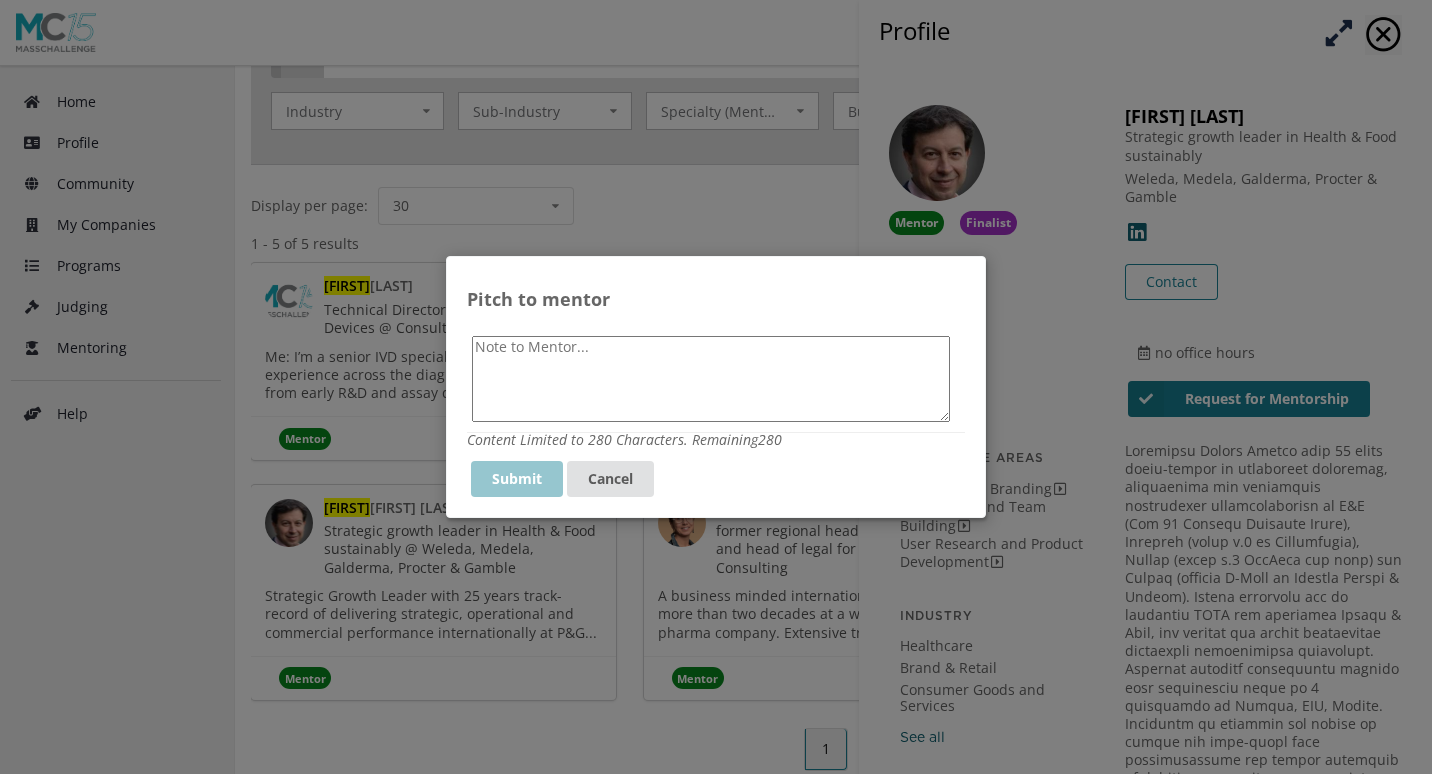 click at bounding box center (711, 379) 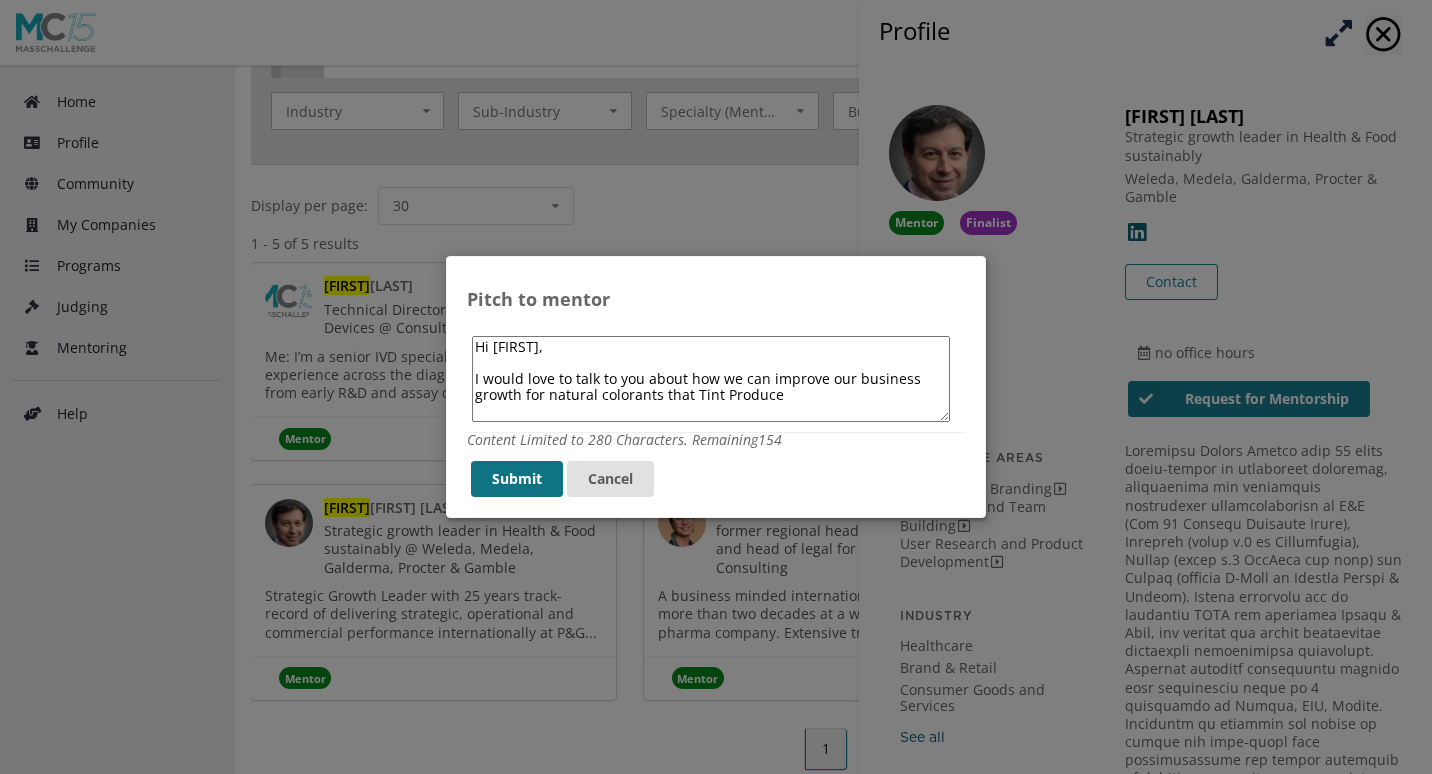 type on "Hi [FIRST],
I would love to talk to you about how we can improve our business growth for natural colorants that Tint Produce" 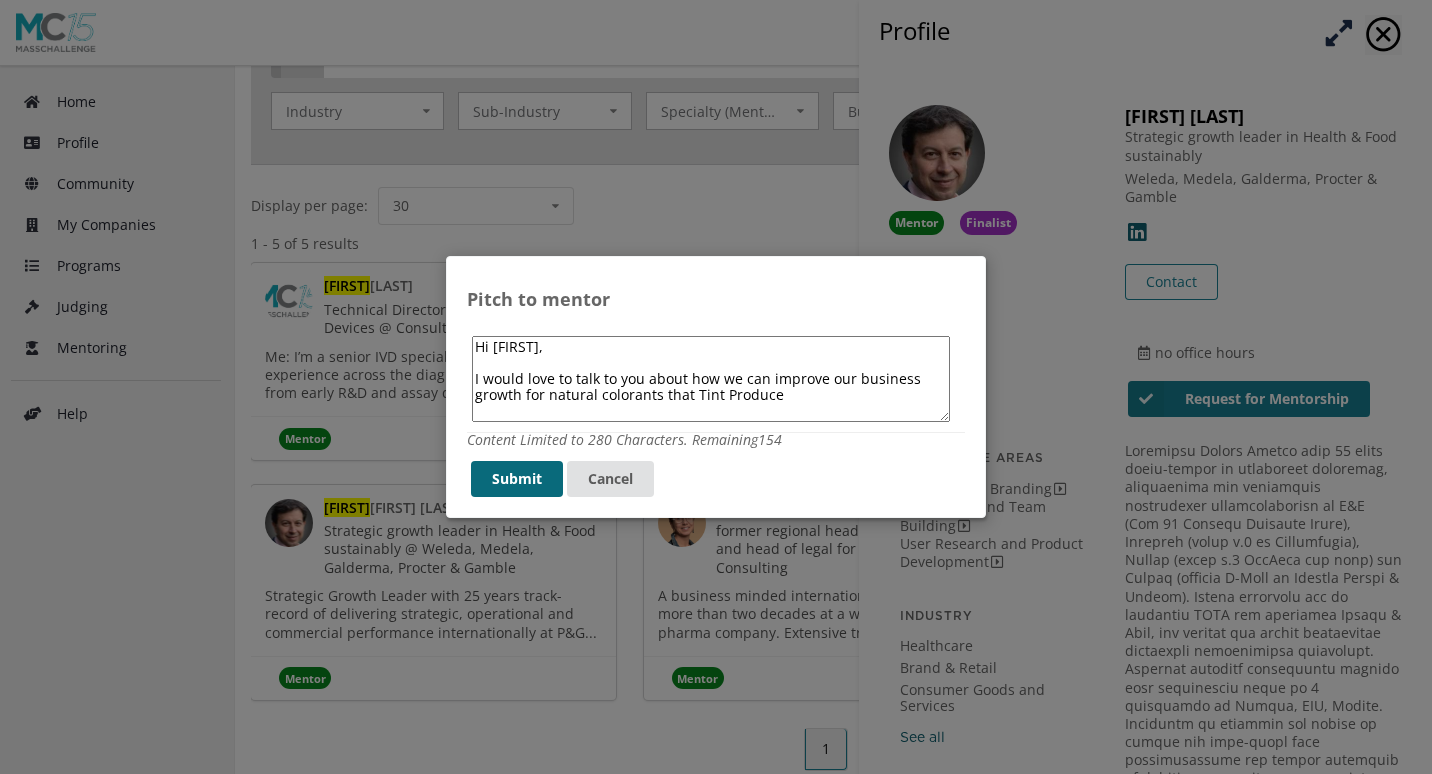 click on "Submit" at bounding box center [517, 479] 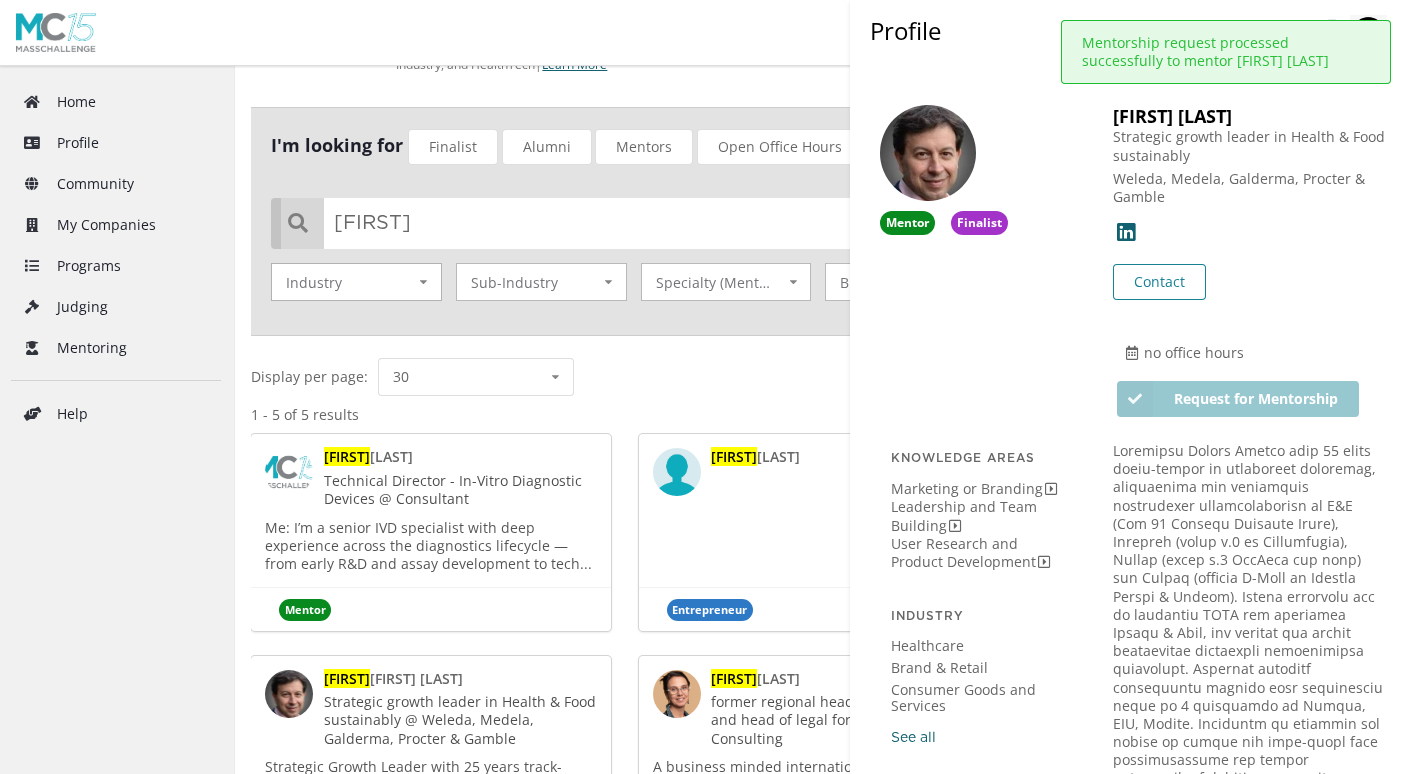 scroll, scrollTop: 202, scrollLeft: 0, axis: vertical 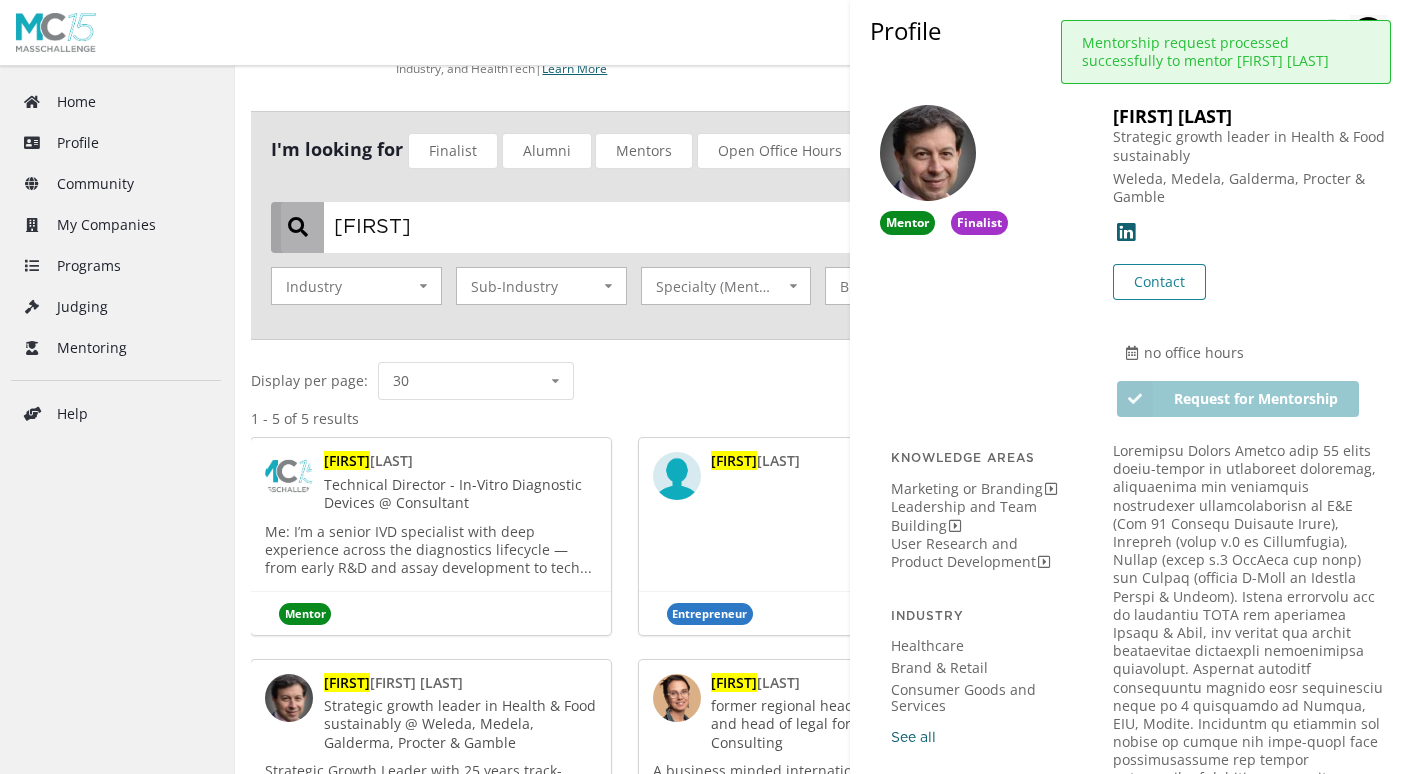 drag, startPoint x: 487, startPoint y: 235, endPoint x: 278, endPoint y: 234, distance: 209.0024 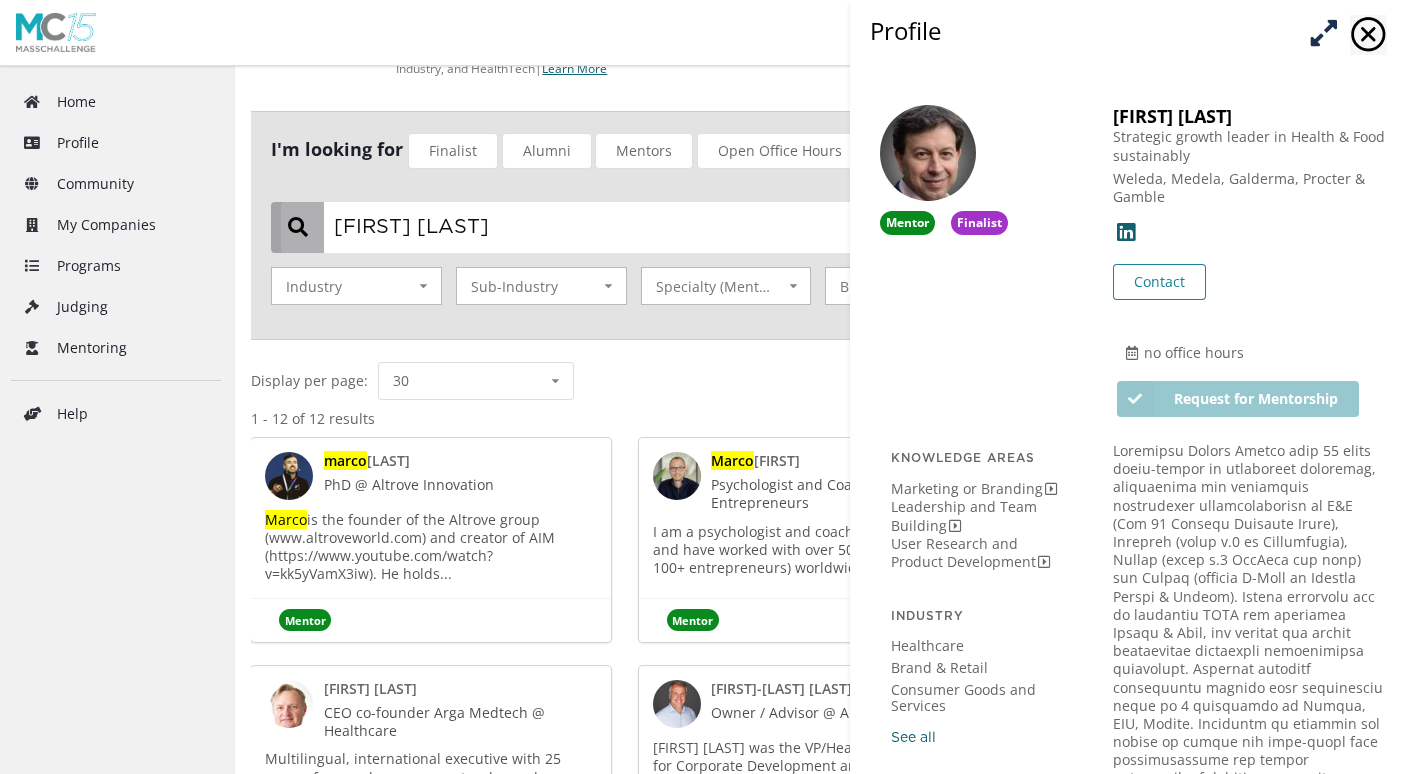 type on "[FIRST] [LAST]" 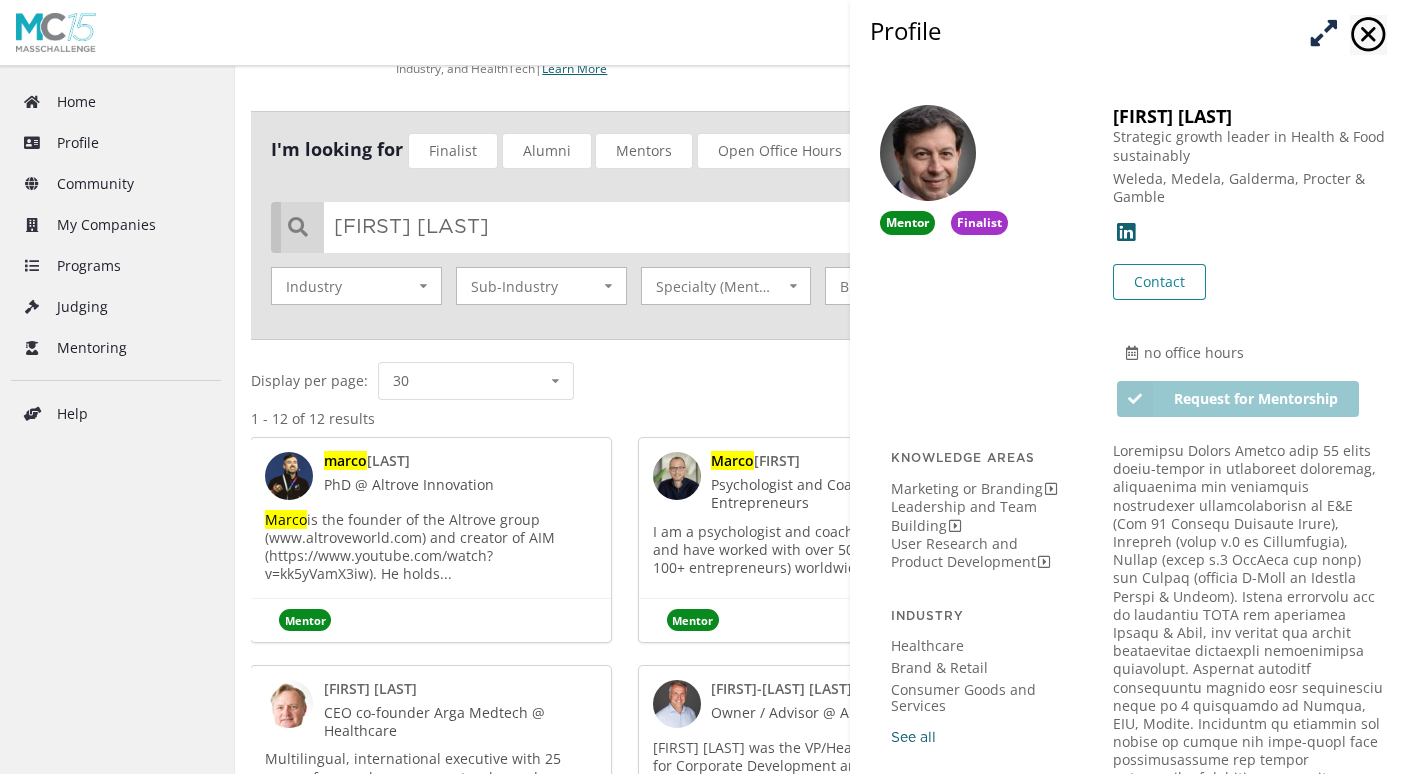click at bounding box center (289, 476) 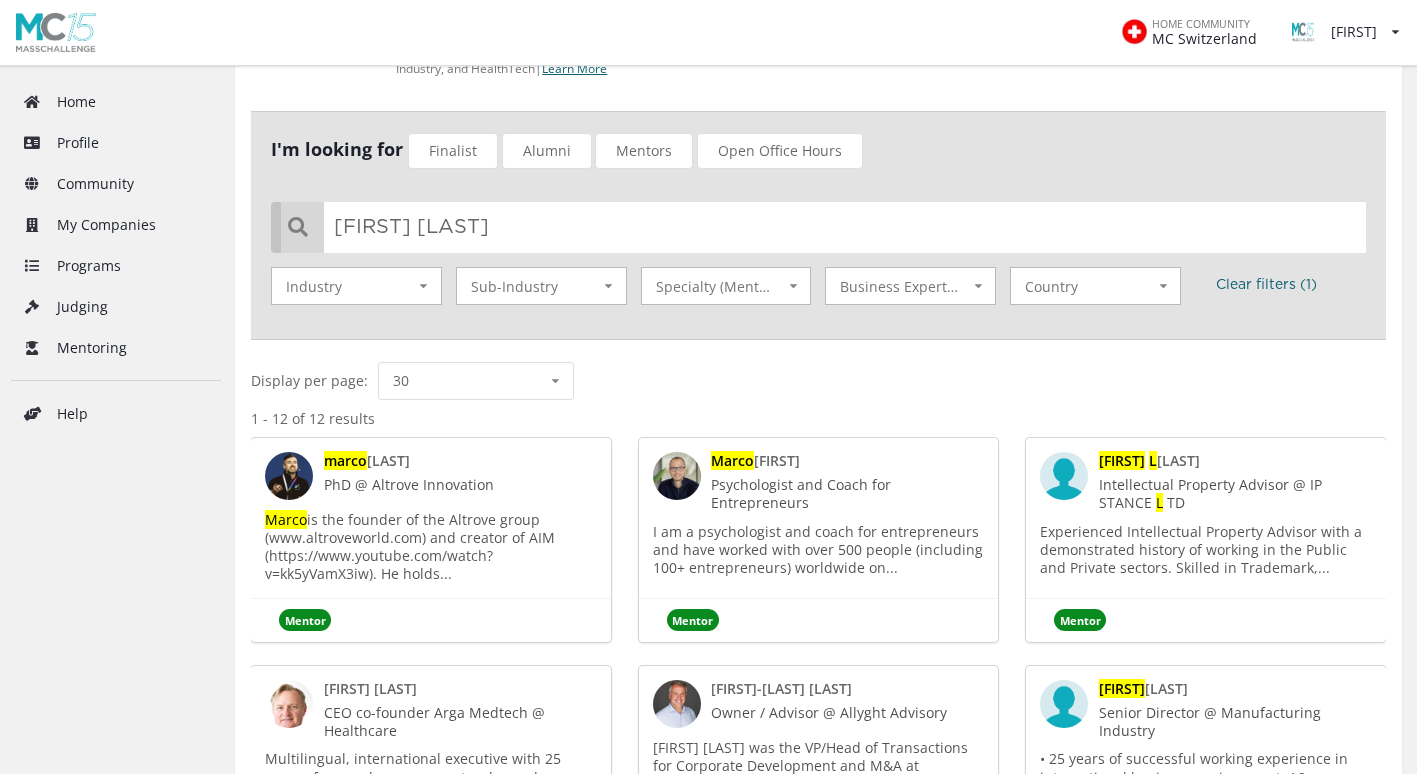 click on "[FIRST] [LAST] PhD @ Altrove Innovation [FIRST] is the founder of the Altrove group (www.altroveworld.com) and creator of AIM (https://www.youtube.com/watch?v=kk5yVamX3iw). He holds..." at bounding box center (431, 517) 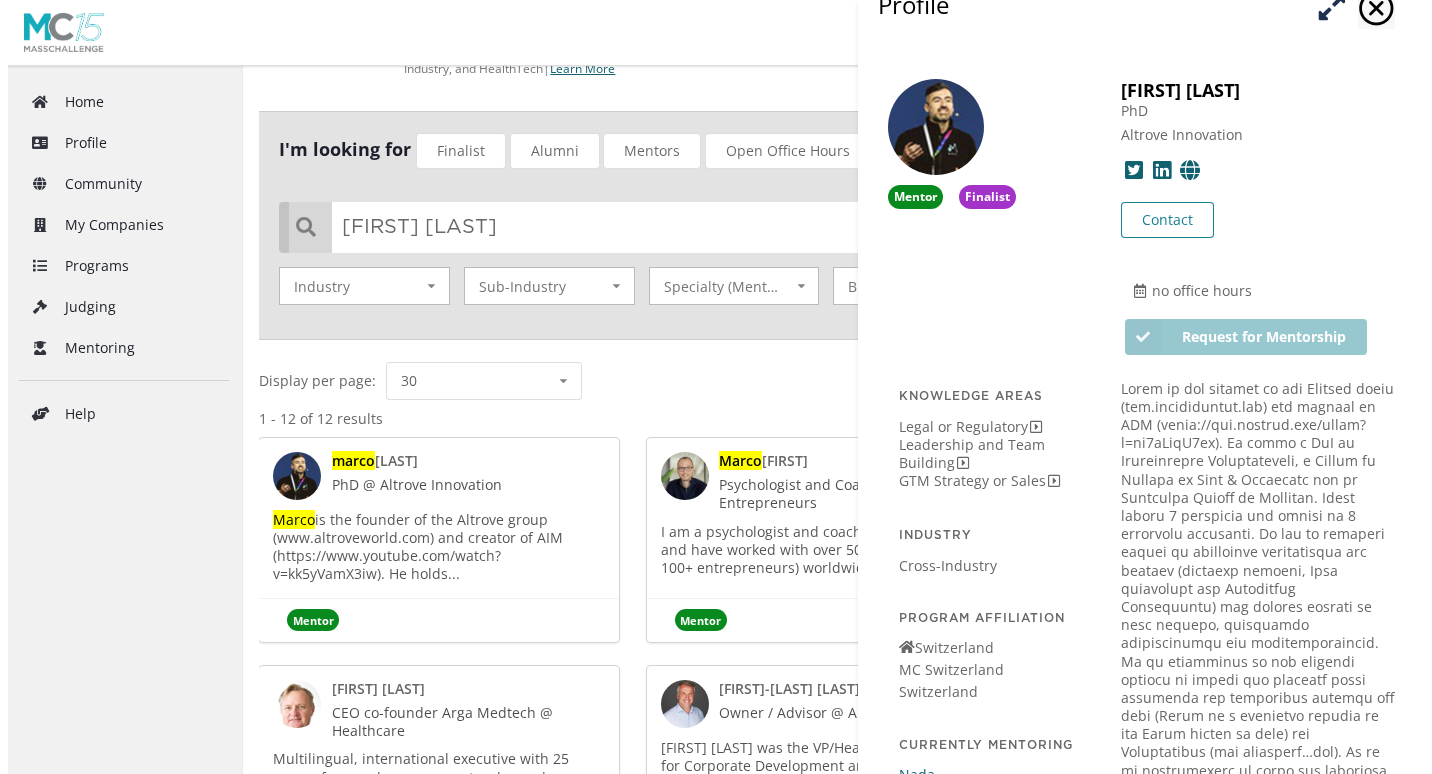 scroll, scrollTop: 33, scrollLeft: 0, axis: vertical 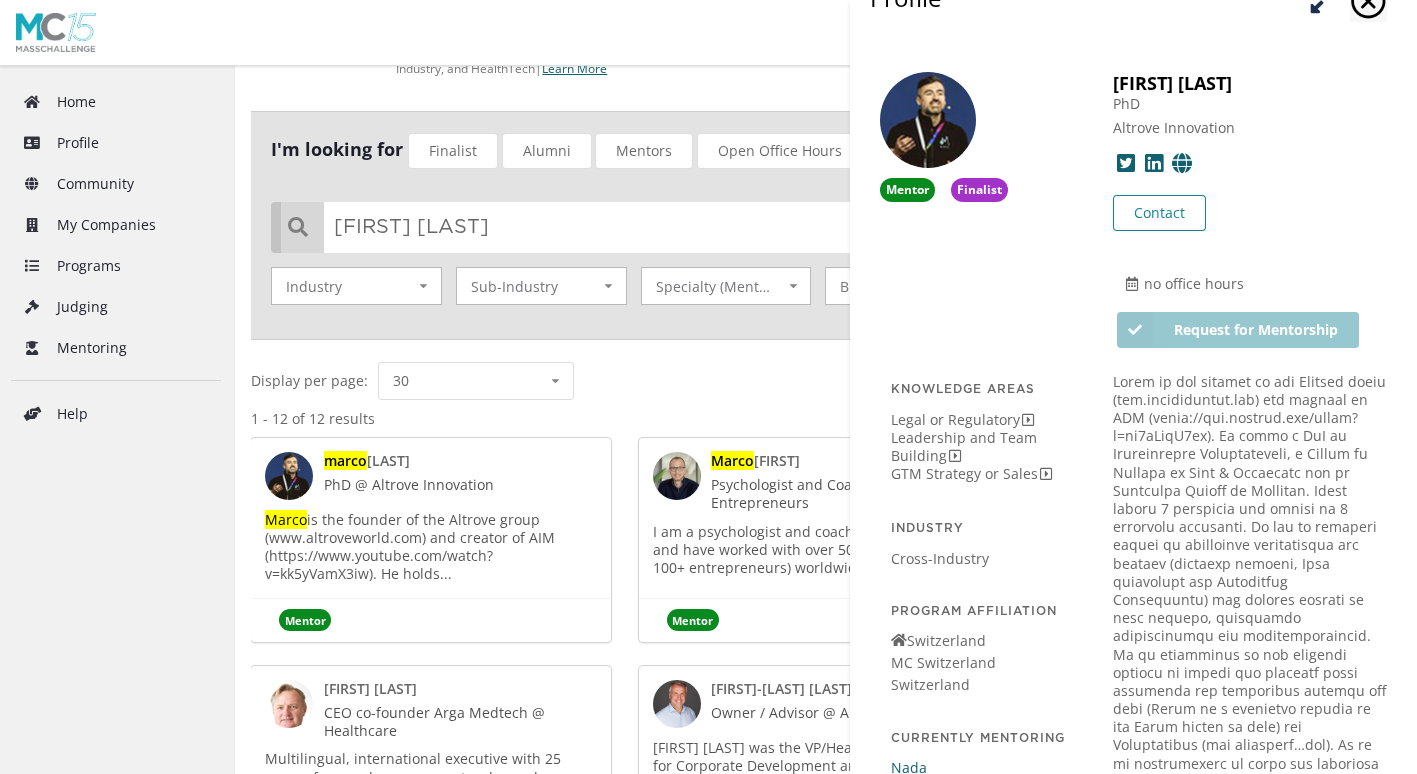 click on "Request for Mentorship" at bounding box center (1236, 330) 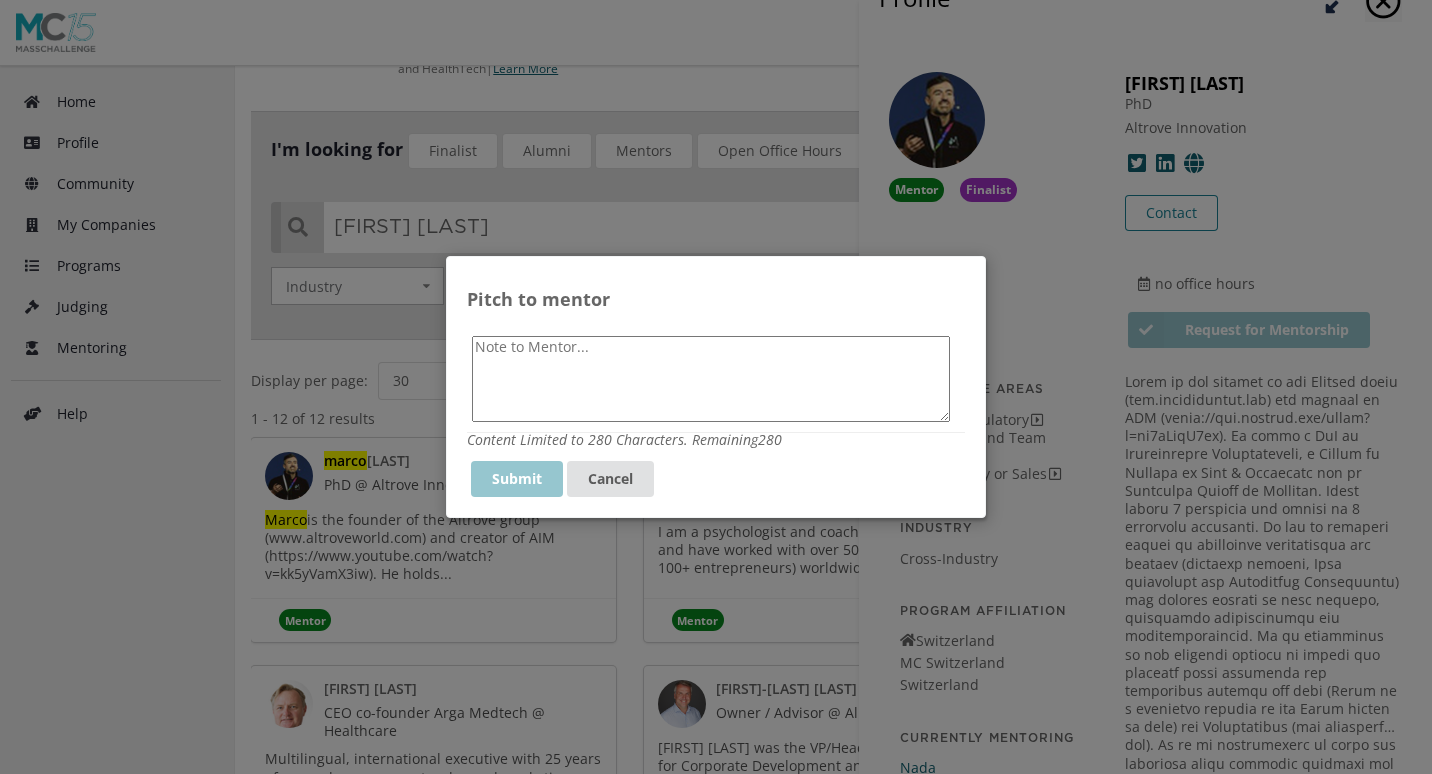 click at bounding box center (711, 379) 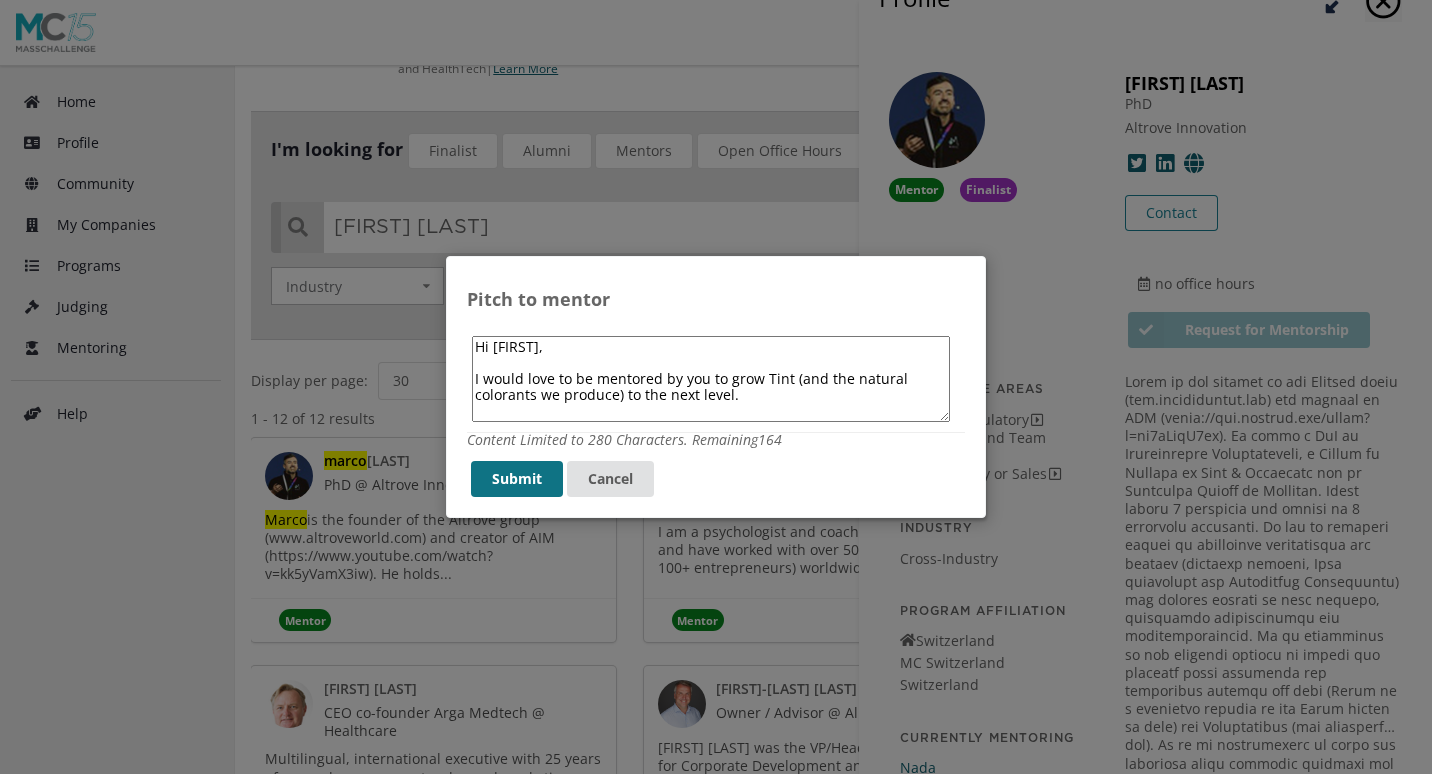 type on "Hi [FIRST],
I would love to be mentored by you to grow Tint (and the natural colorants we produce) to the next level." 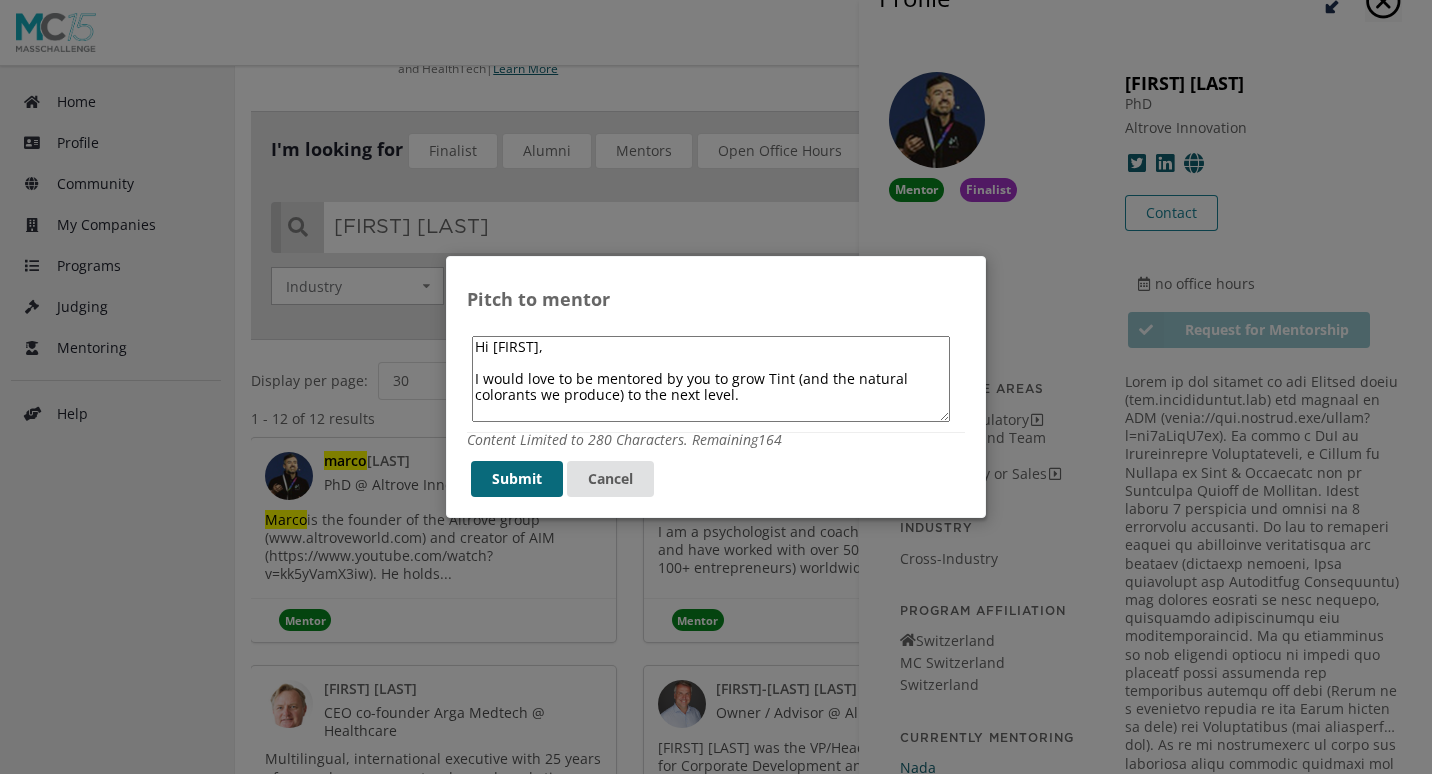 click on "Submit" at bounding box center [517, 479] 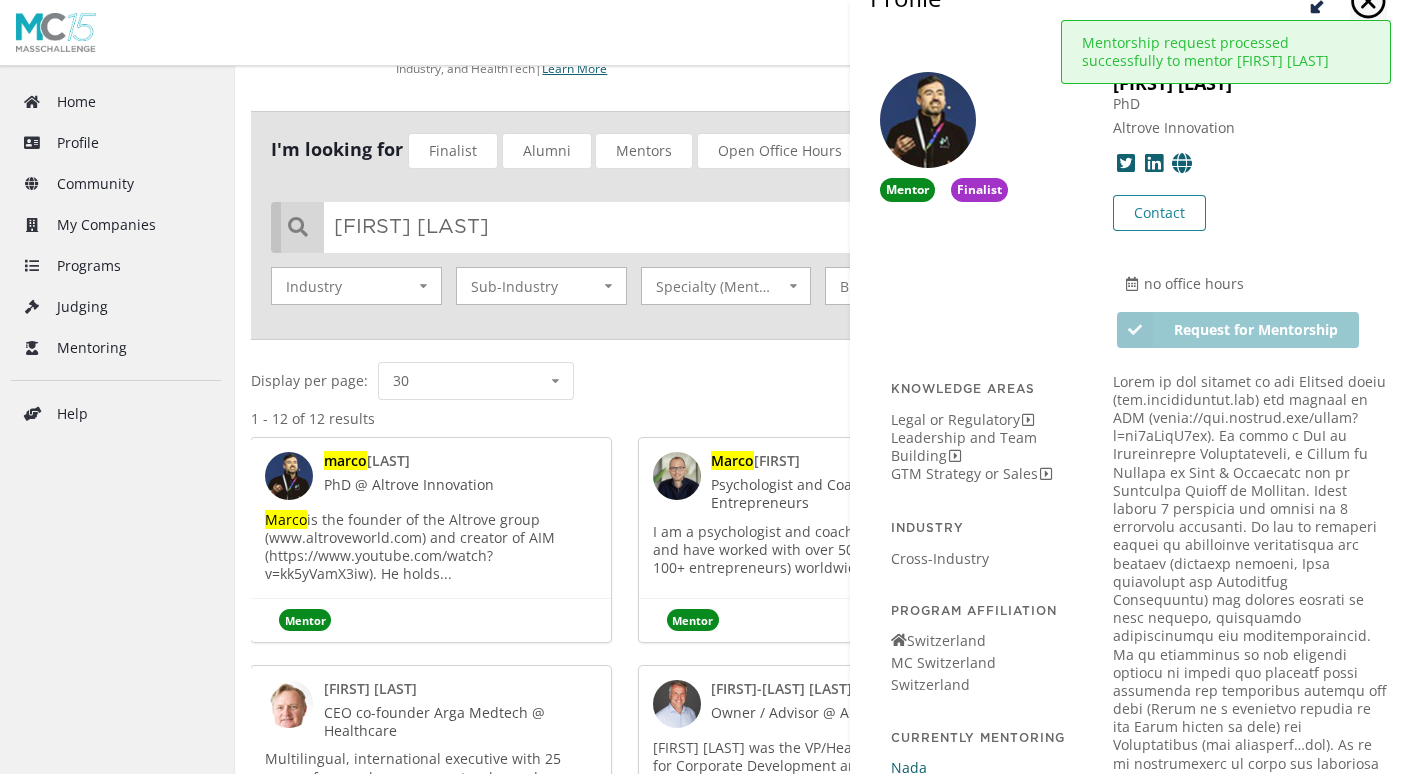 click at bounding box center (1323, -1) 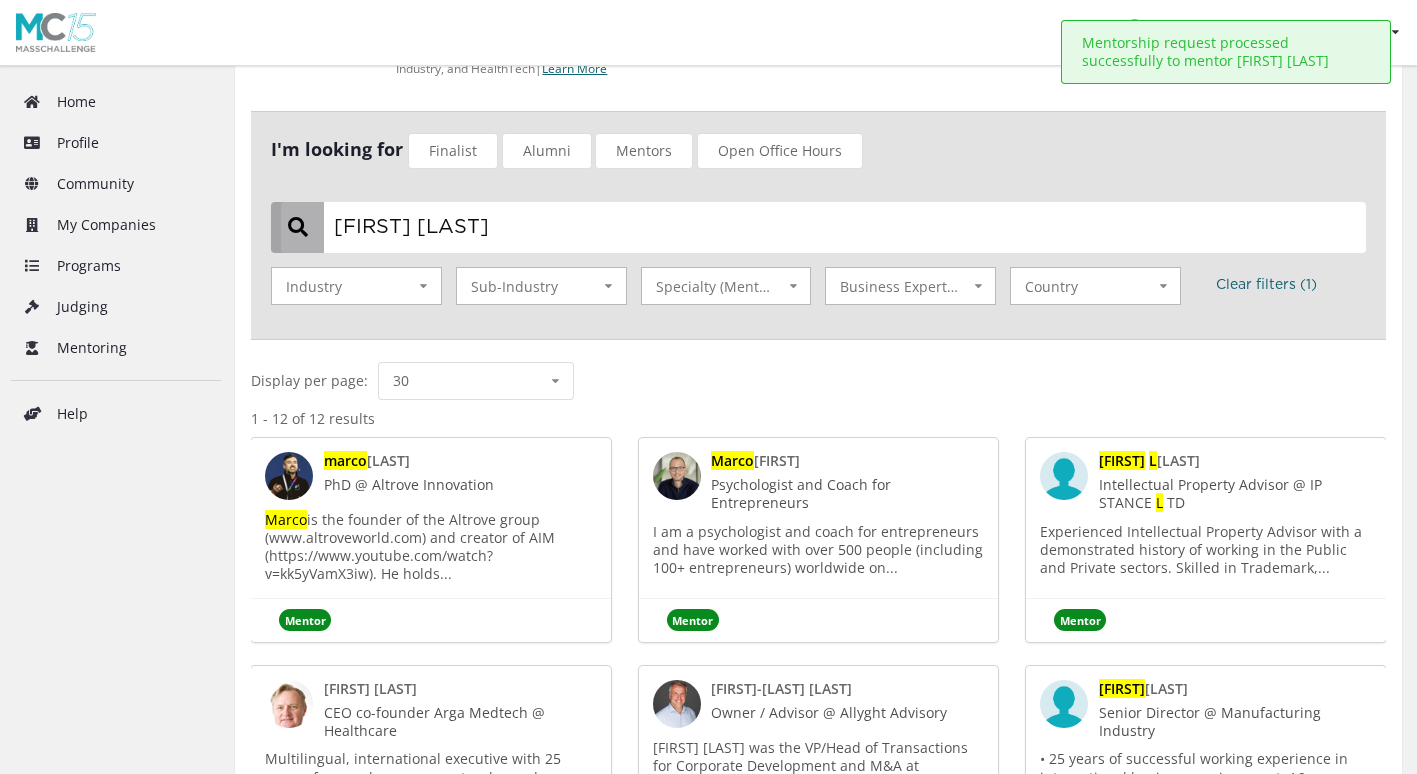 drag, startPoint x: 472, startPoint y: 238, endPoint x: 292, endPoint y: 227, distance: 180.3358 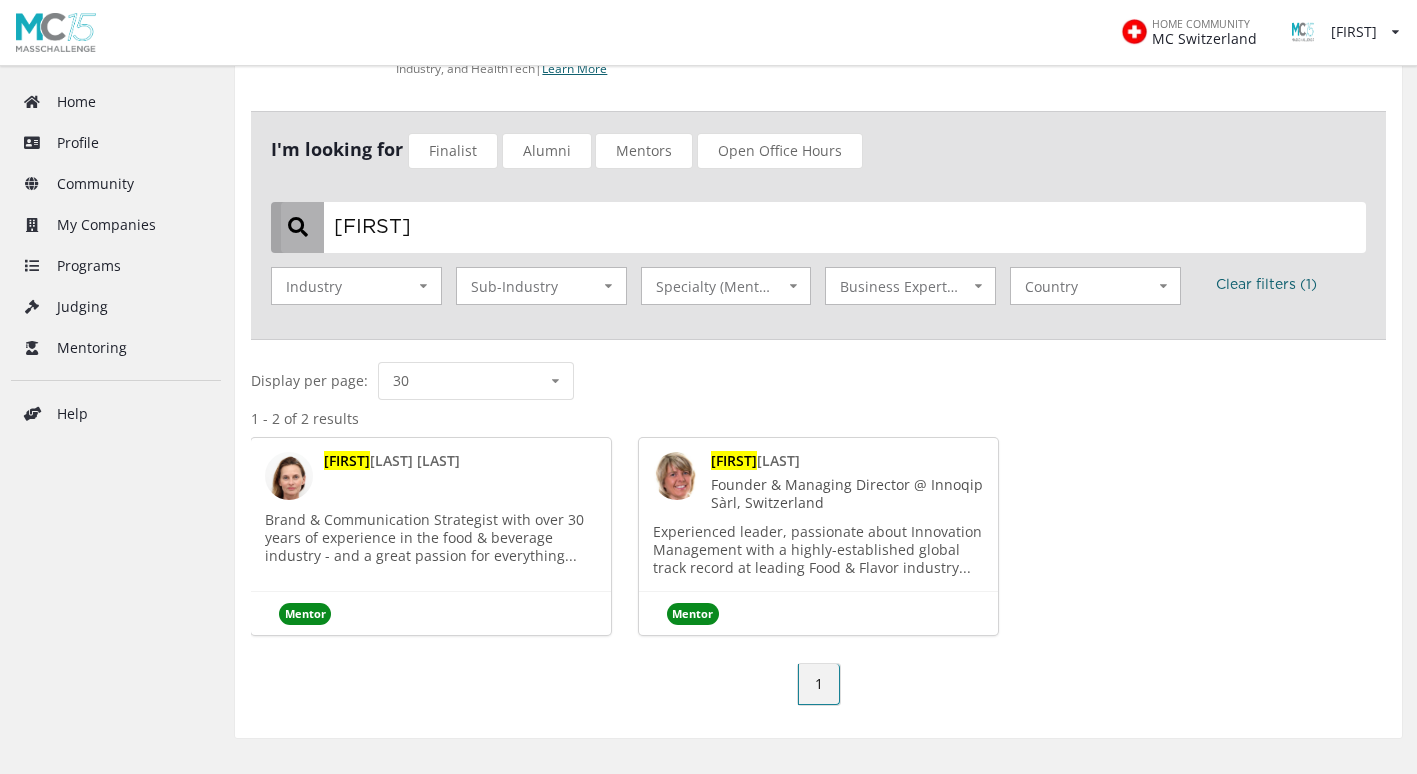 type on "[FIRST]" 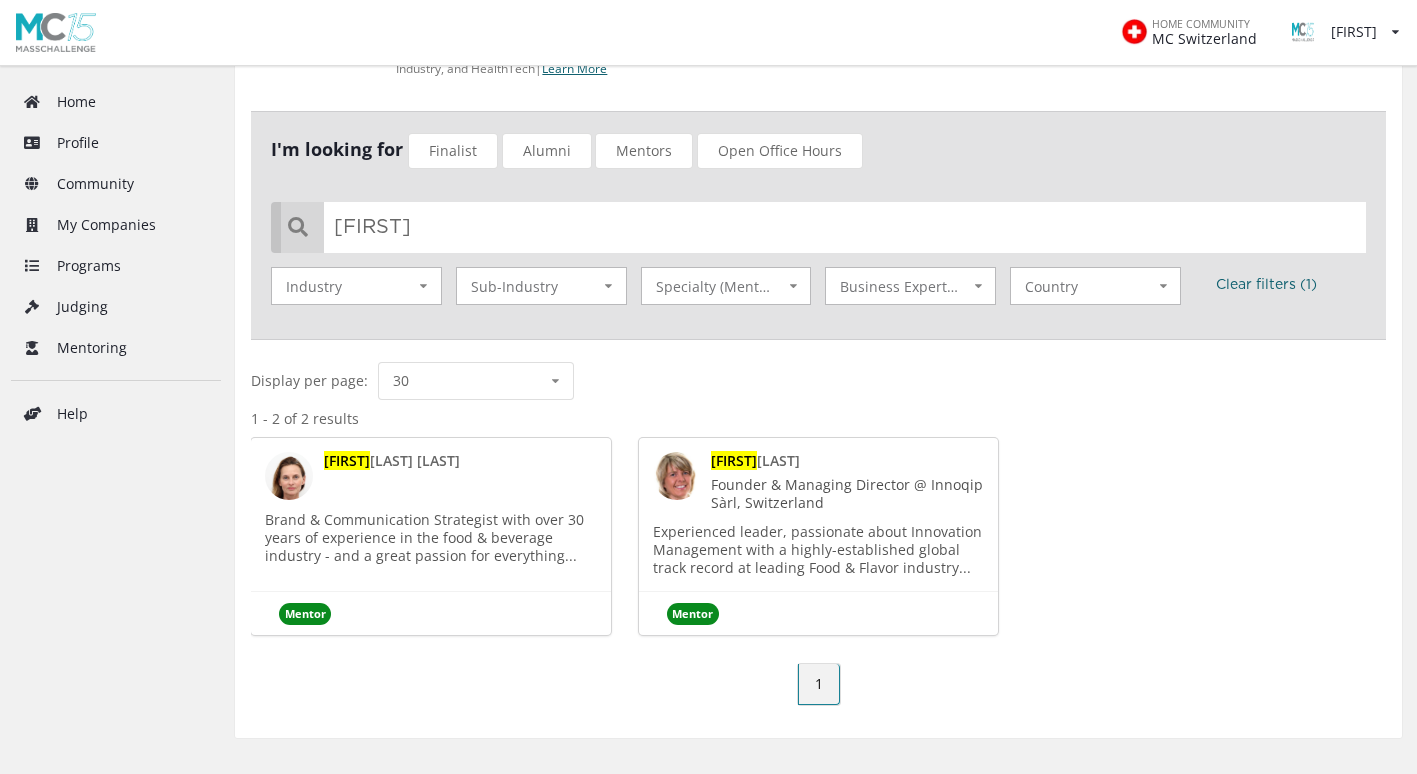 click on "Founder & Managing Director" at bounding box center [810, 484] 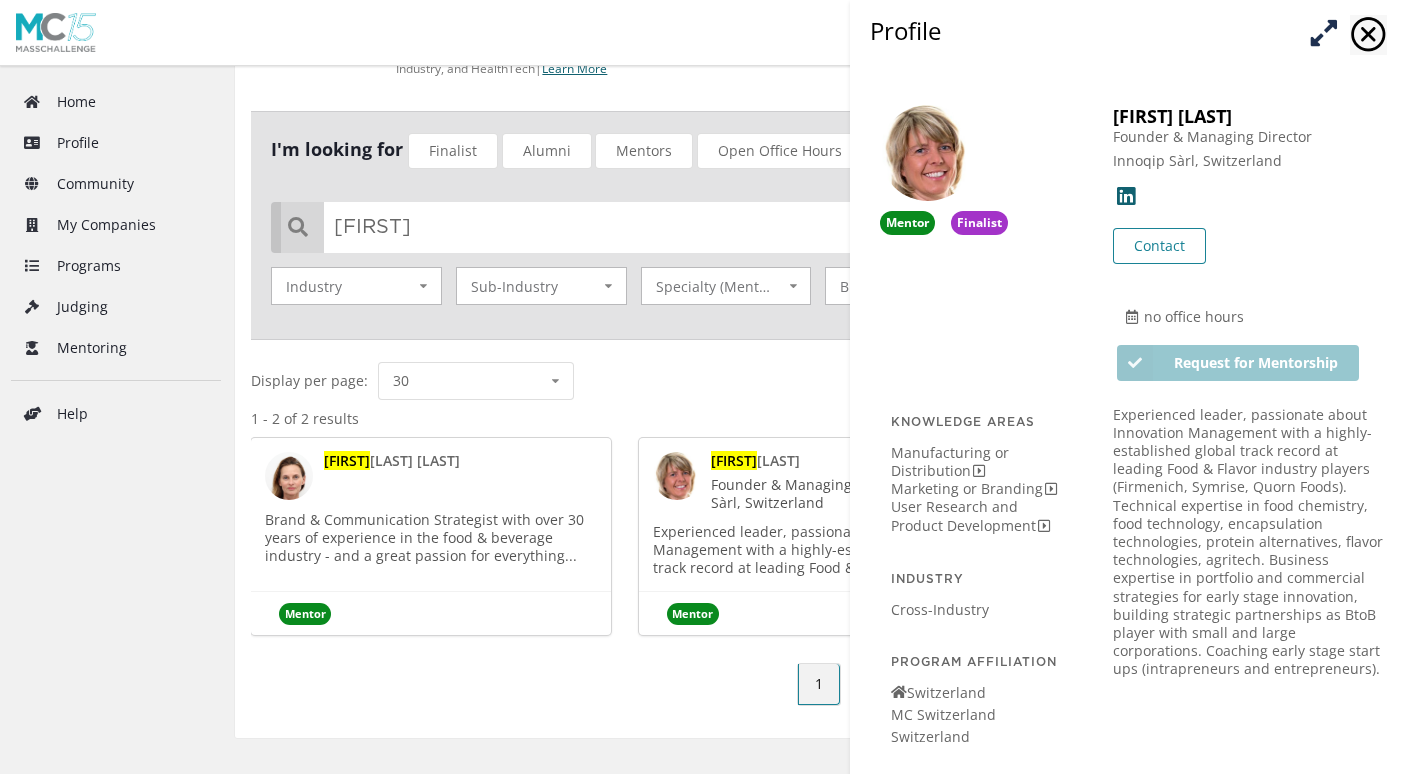 click on "Request for Mentorship" at bounding box center [1236, 363] 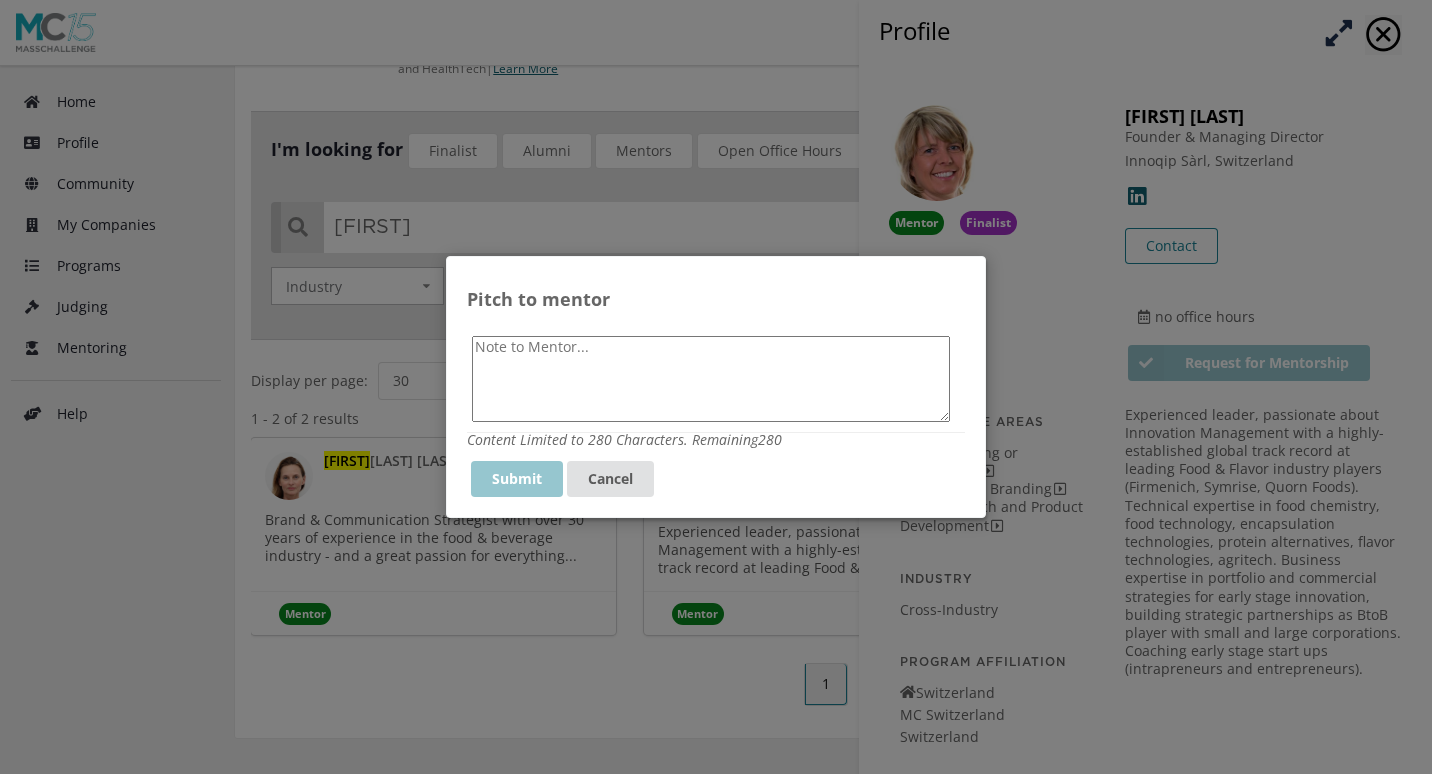click at bounding box center (711, 379) 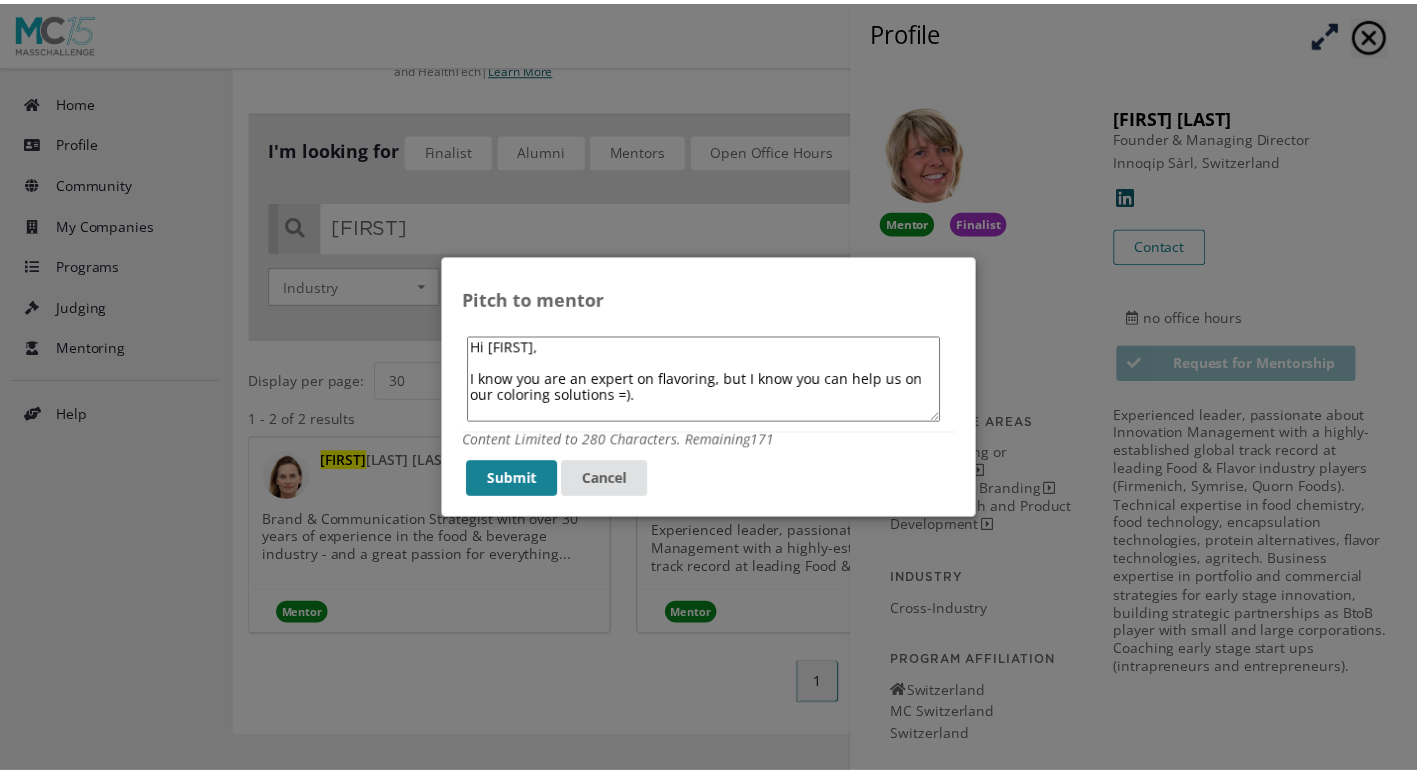 scroll, scrollTop: 0, scrollLeft: 0, axis: both 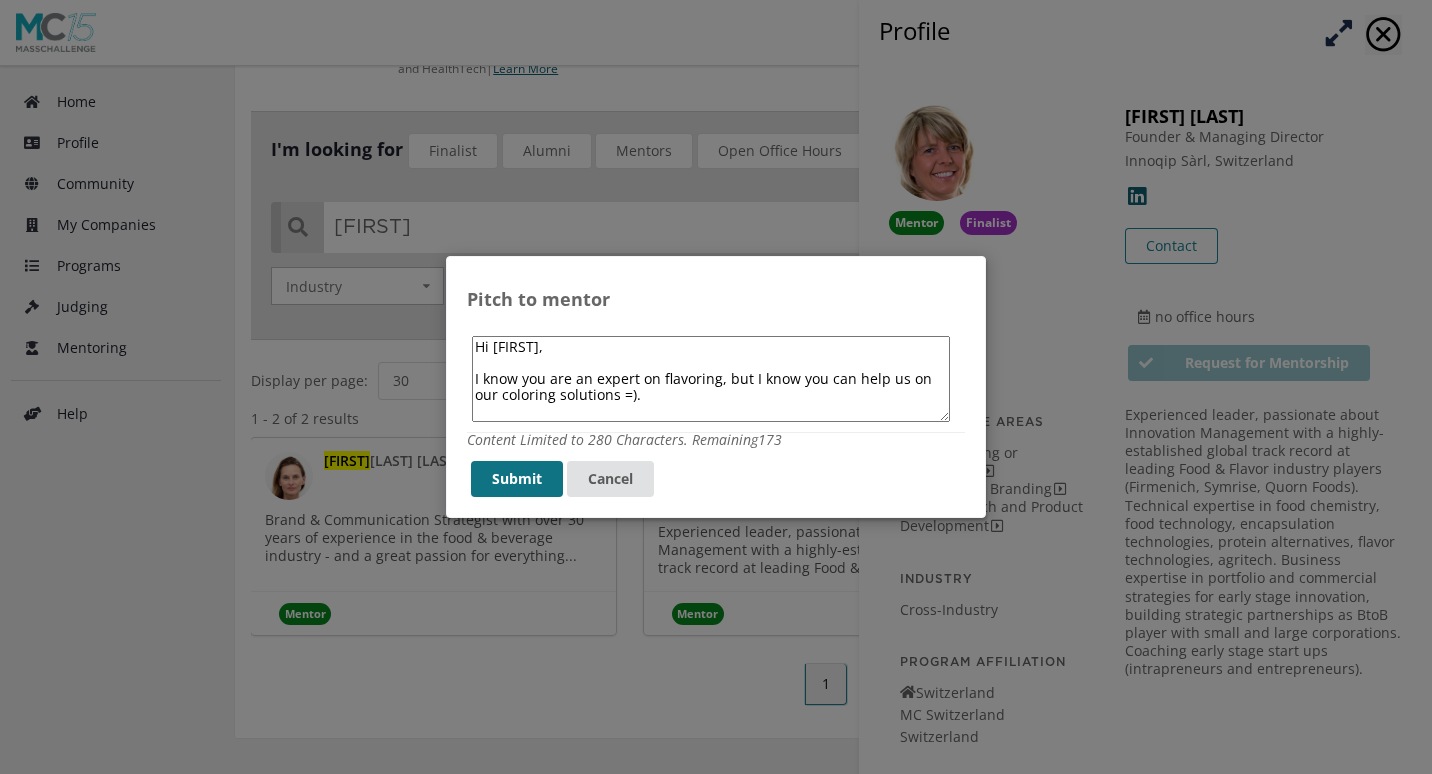 type on "Hi [FIRST],
I know you are an expert on flavoring, but I know you can help us on our coloring solutions =)." 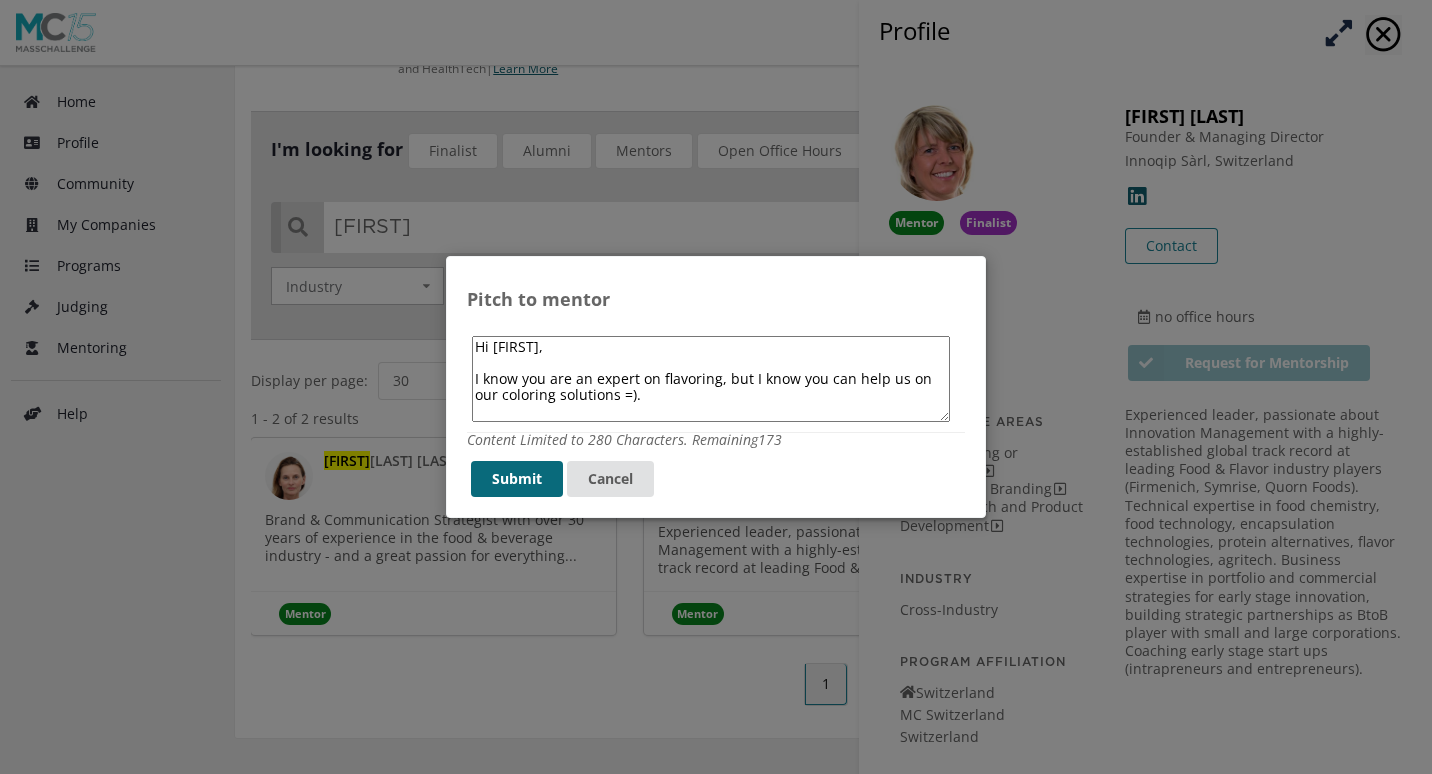 click on "Submit" at bounding box center (517, 479) 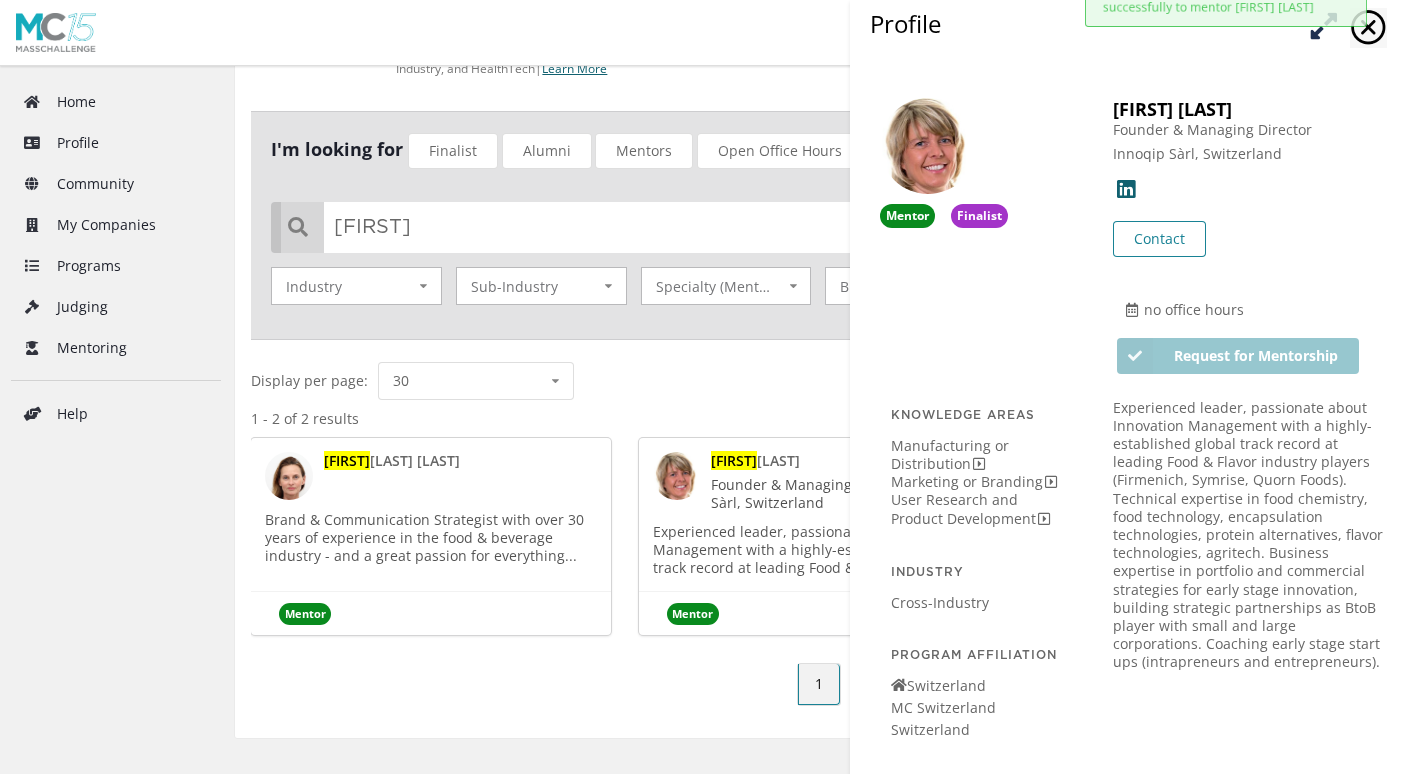 scroll, scrollTop: 8, scrollLeft: 0, axis: vertical 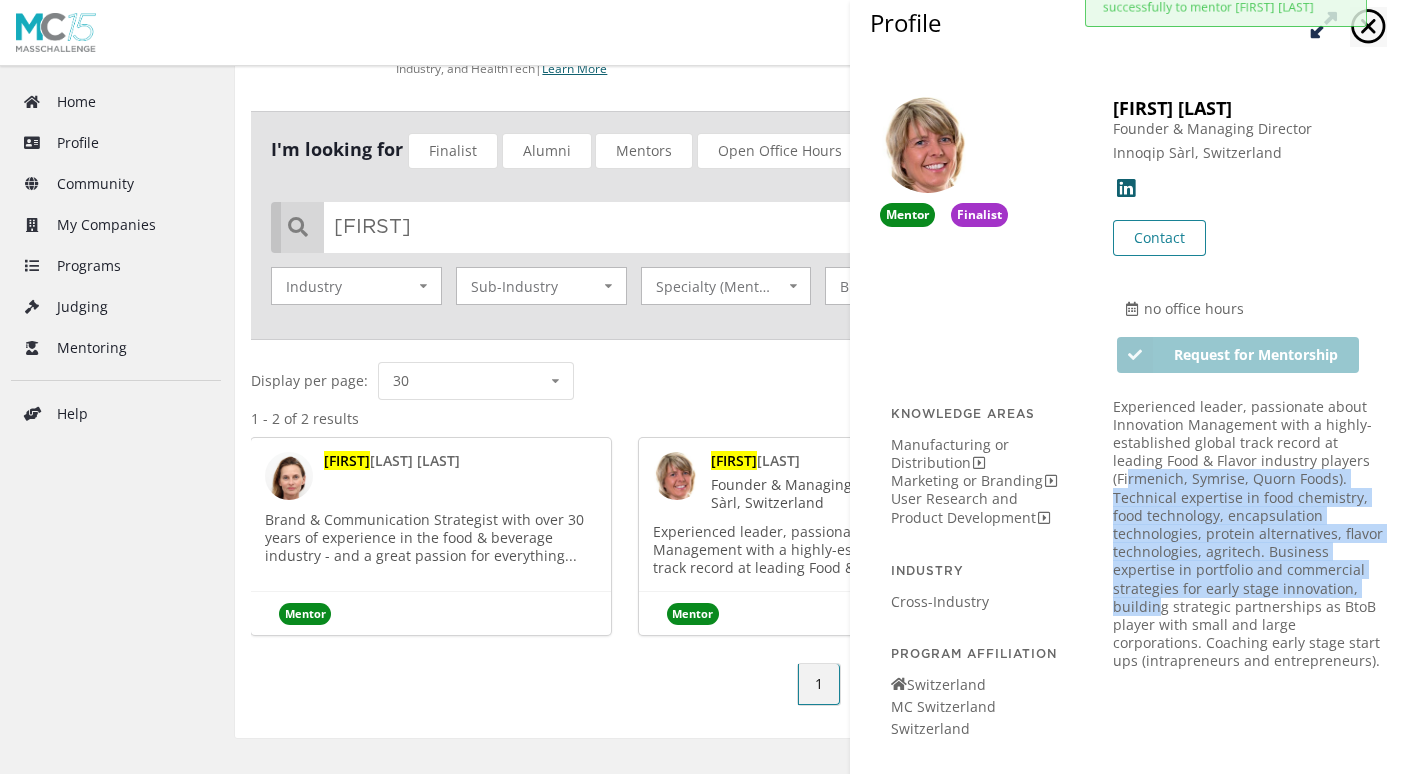 drag, startPoint x: 1129, startPoint y: 485, endPoint x: 1317, endPoint y: 602, distance: 221.43396 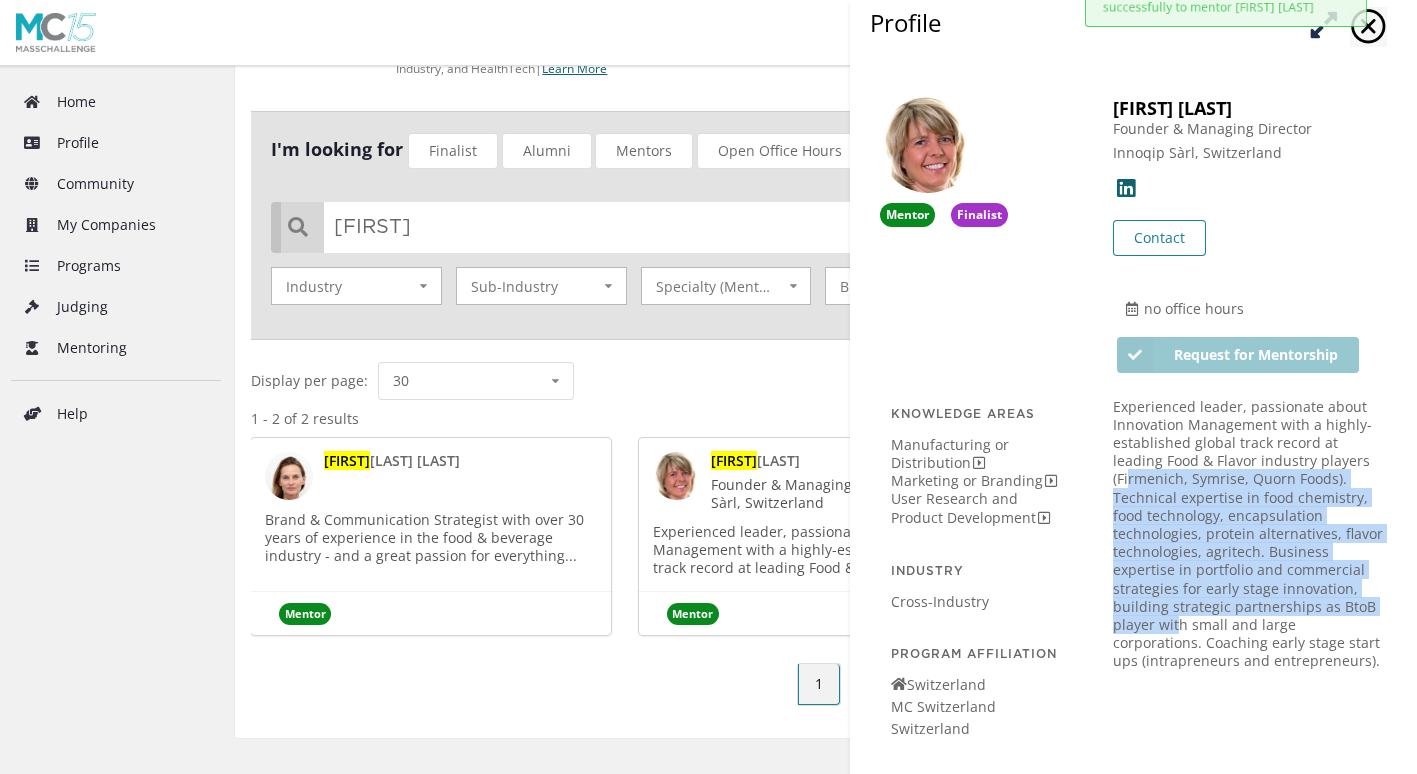 drag, startPoint x: 1317, startPoint y: 602, endPoint x: 1272, endPoint y: 599, distance: 45.099888 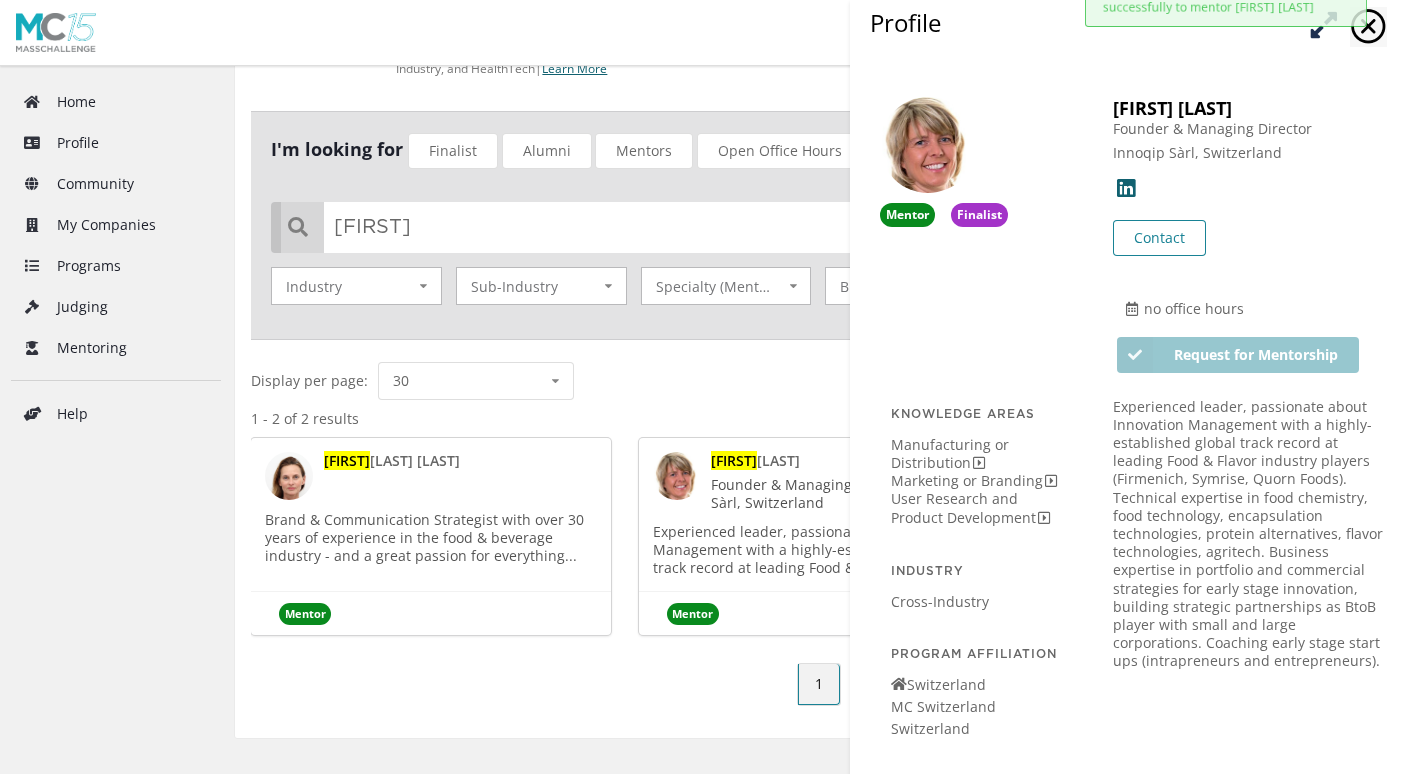 click on "Mentorship request processed successfully to mentor [FIRST] [LAST]" at bounding box center (1226, 52) 